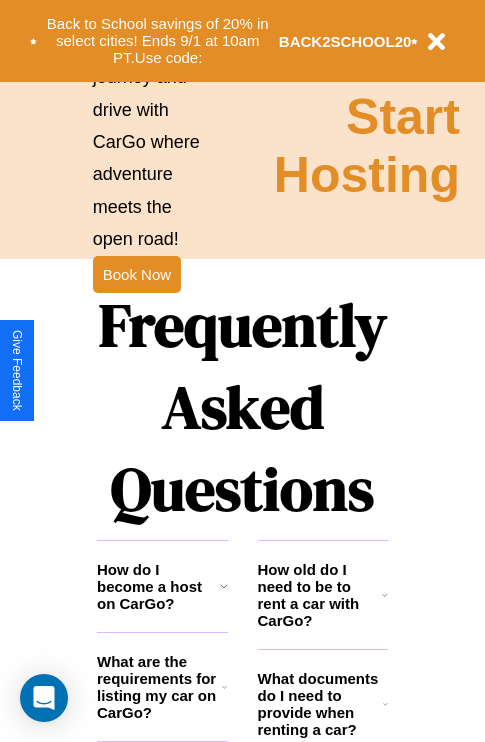 scroll, scrollTop: 2423, scrollLeft: 0, axis: vertical 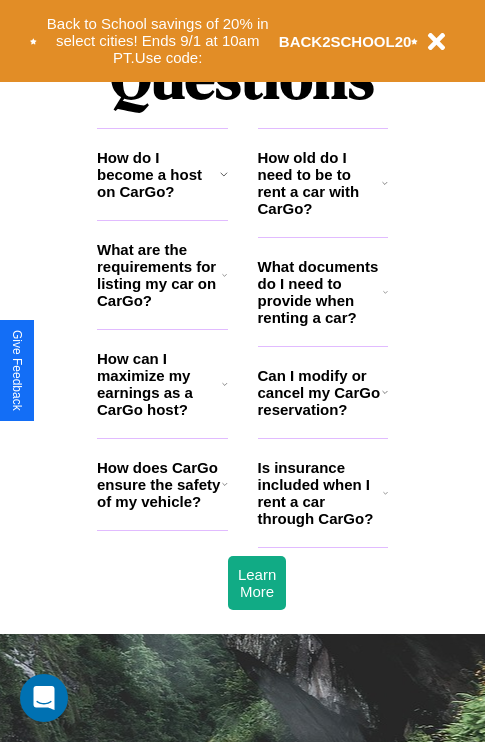 click 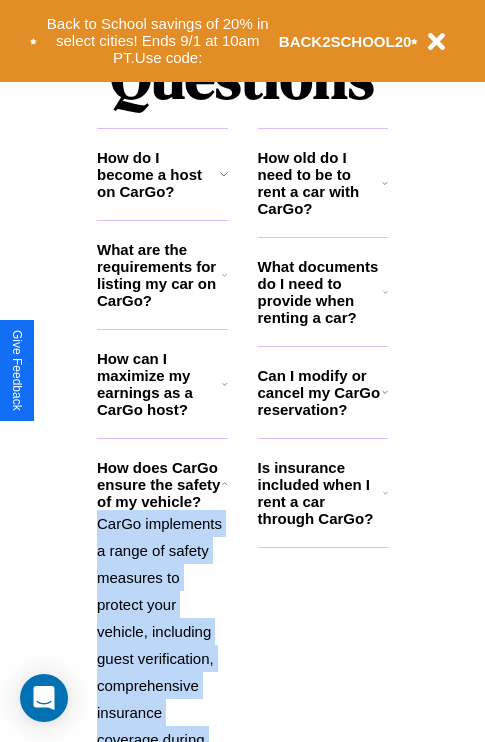 click 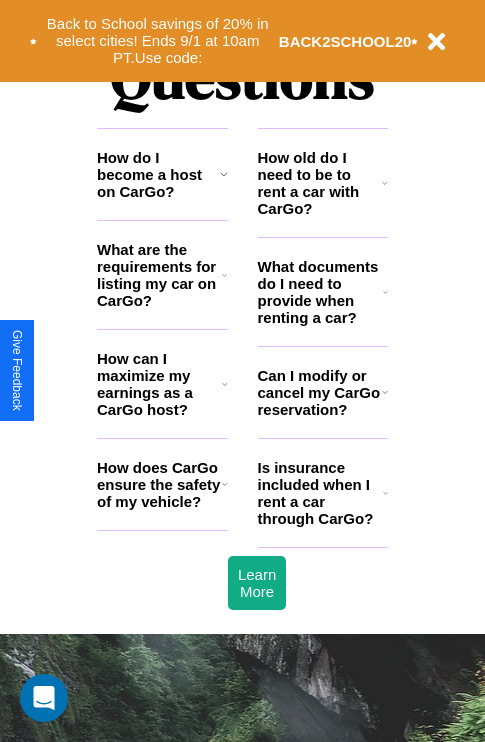 click on "How do I become a host on CarGo?" at bounding box center [158, 174] 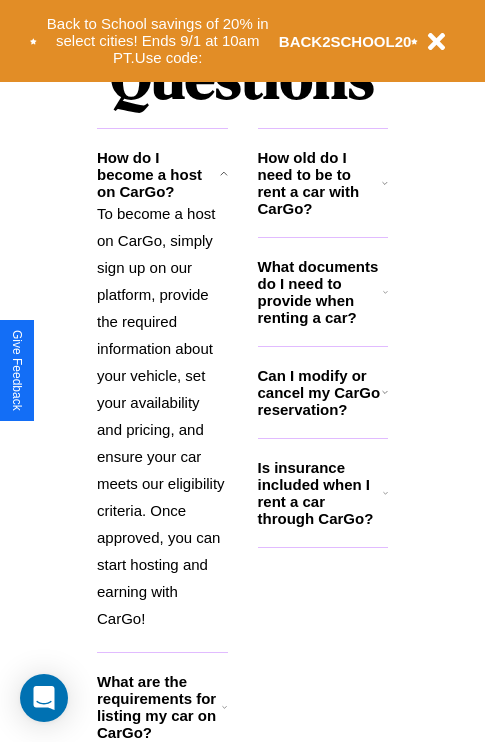 click 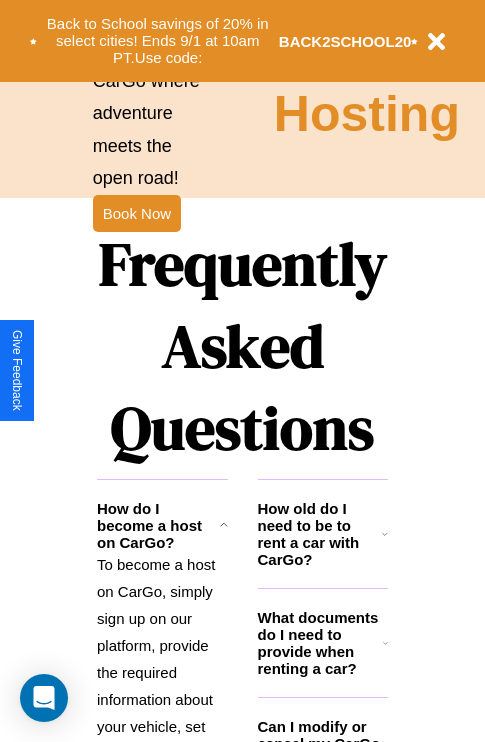 scroll, scrollTop: 1285, scrollLeft: 0, axis: vertical 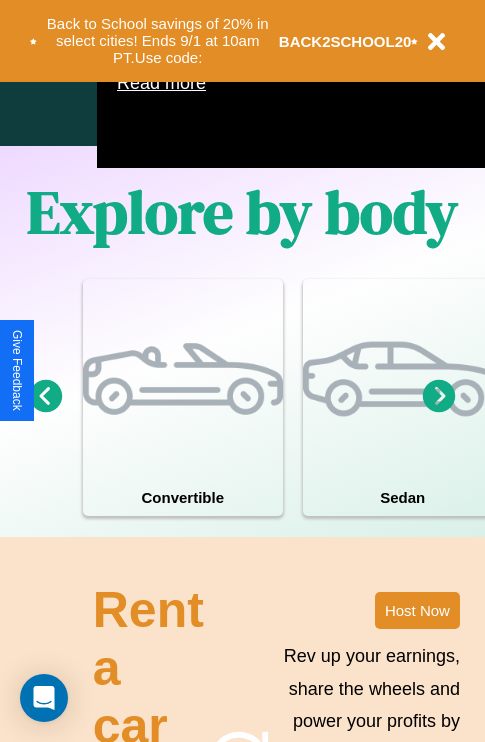 click 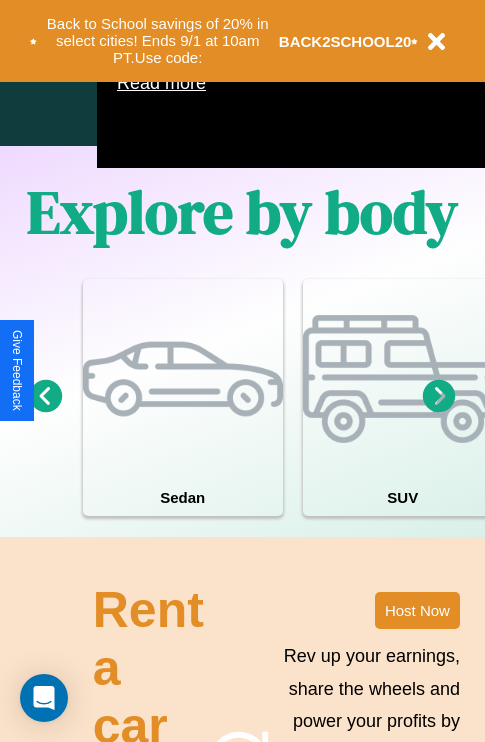 click 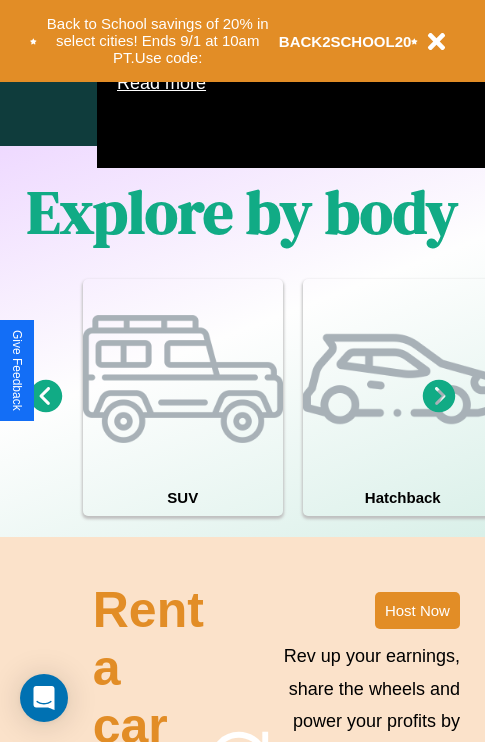 click 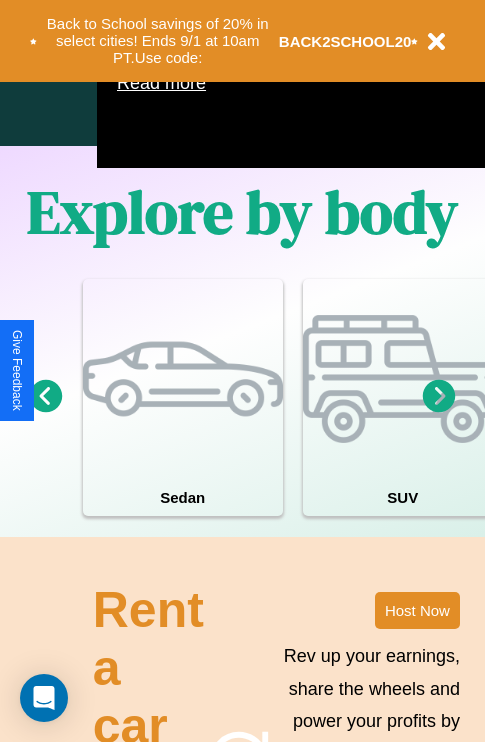 click 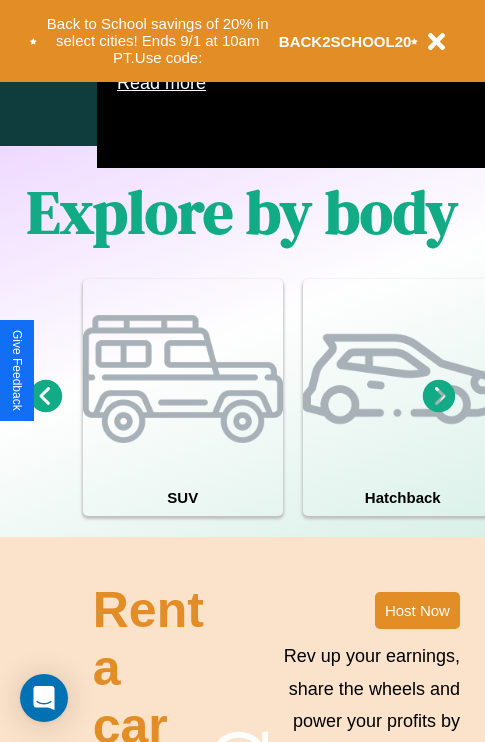 click 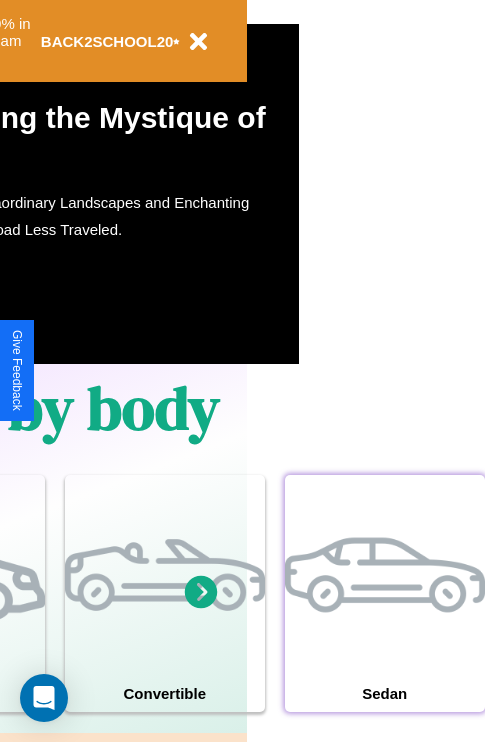 click at bounding box center (385, 575) 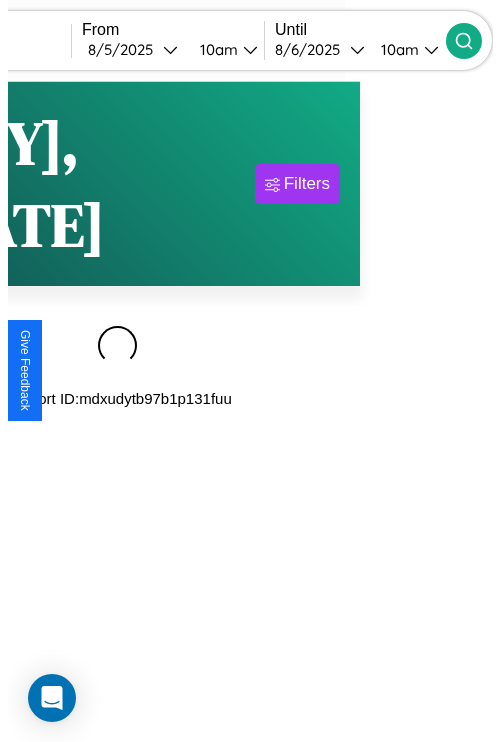 scroll, scrollTop: 0, scrollLeft: 0, axis: both 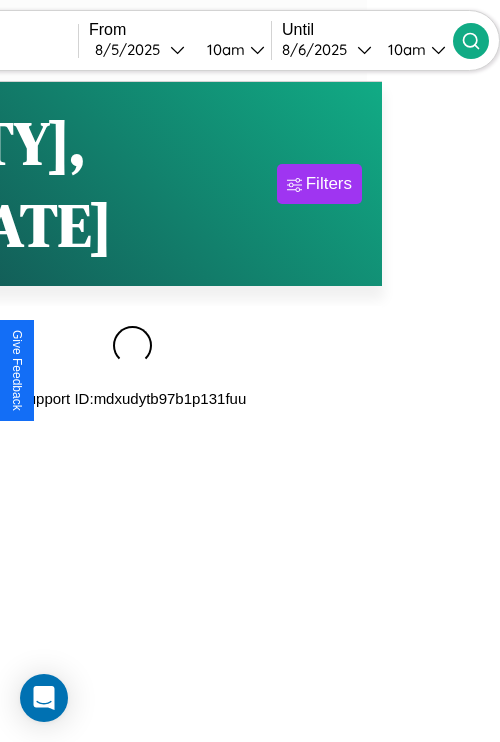 type on "******" 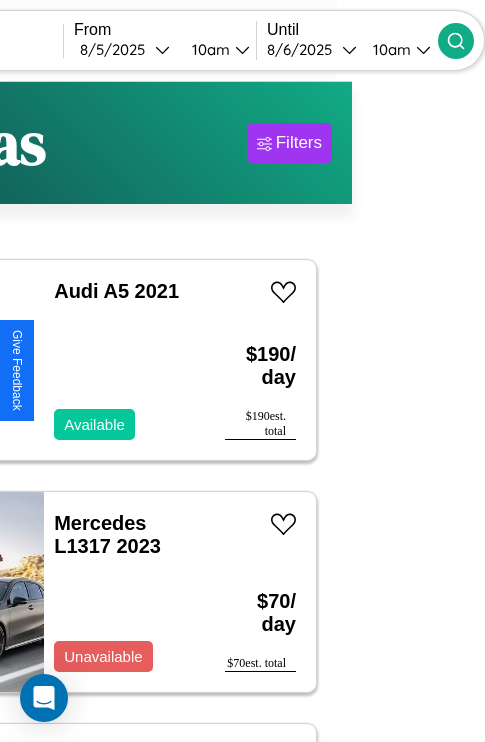 scroll, scrollTop: 95, scrollLeft: 35, axis: both 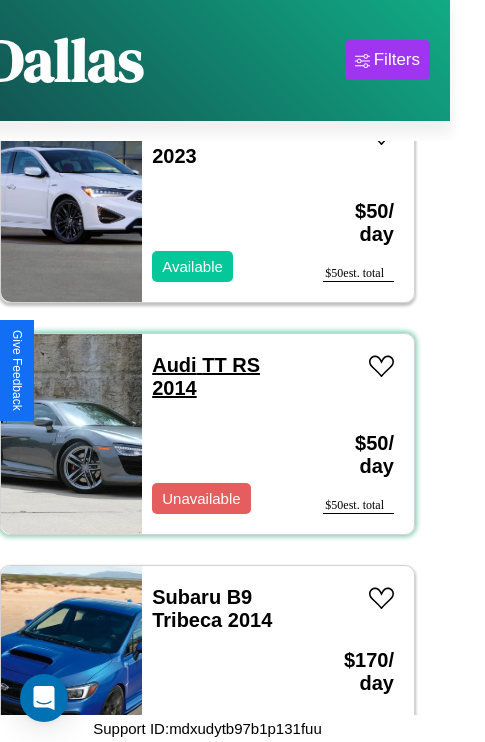 click on "Audi   TT RS   2014" at bounding box center (206, 376) 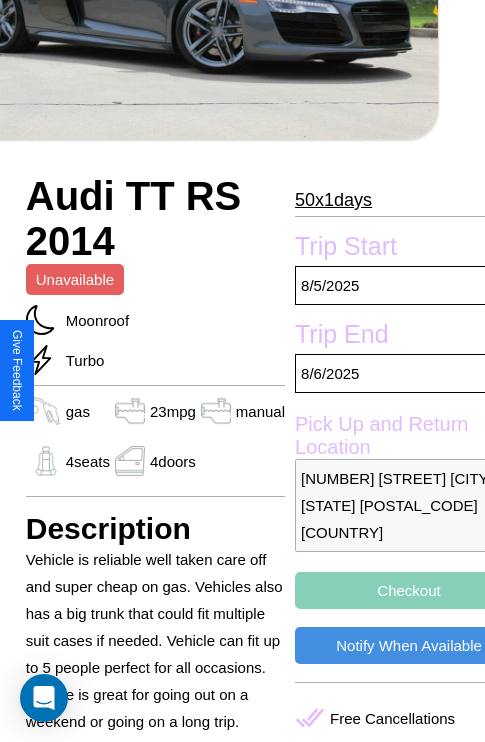 scroll, scrollTop: 386, scrollLeft: 68, axis: both 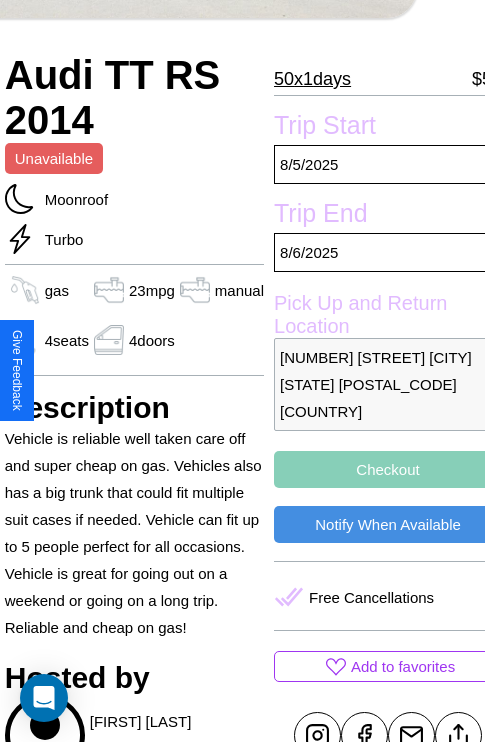 click on "831 Spring Street  Dallas Texas 63236 United States" at bounding box center [388, 384] 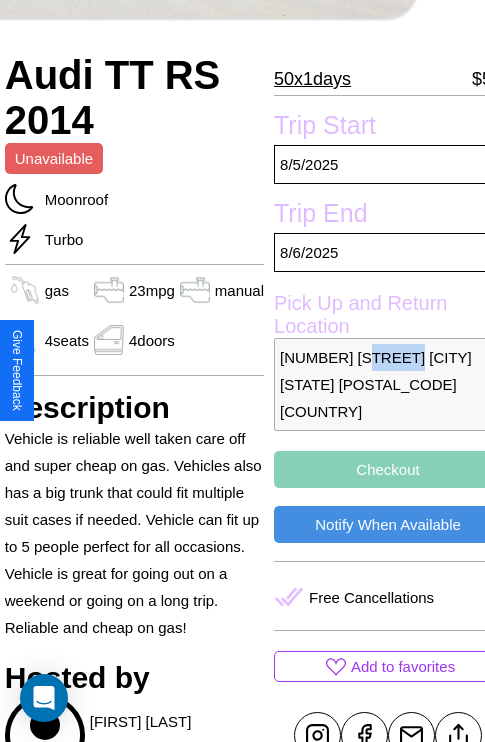 click on "831 Spring Street  Dallas Texas 63236 United States" at bounding box center [388, 384] 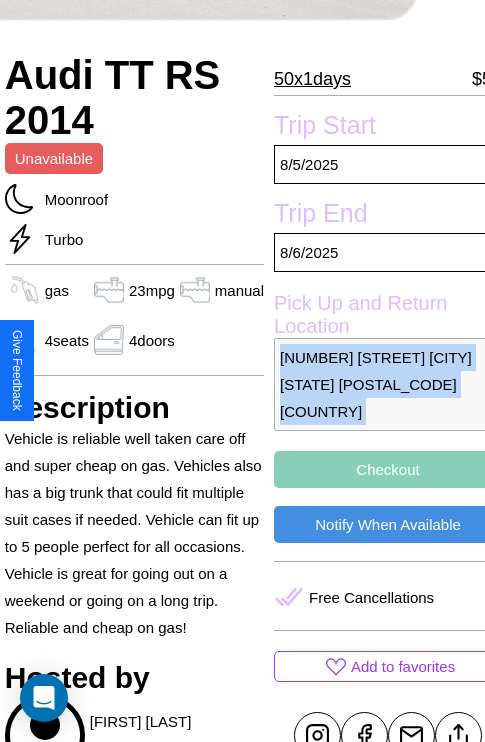 click on "831 Spring Street  Dallas Texas 63236 United States" at bounding box center (388, 384) 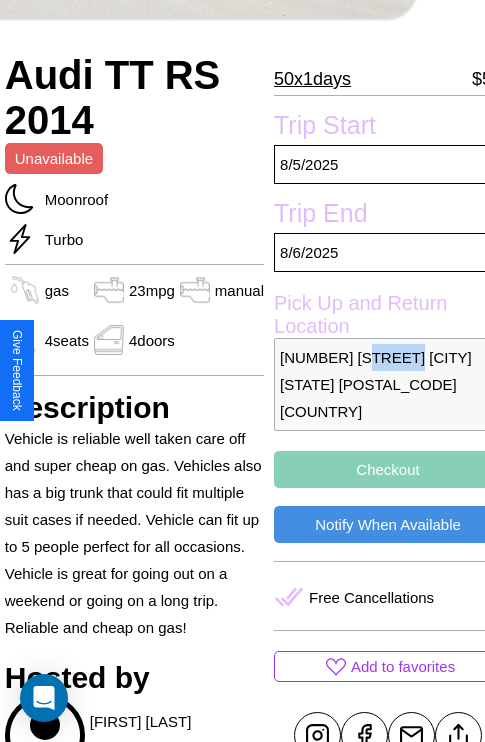 click on "831 Spring Street  Dallas Texas 63236 United States" at bounding box center [388, 384] 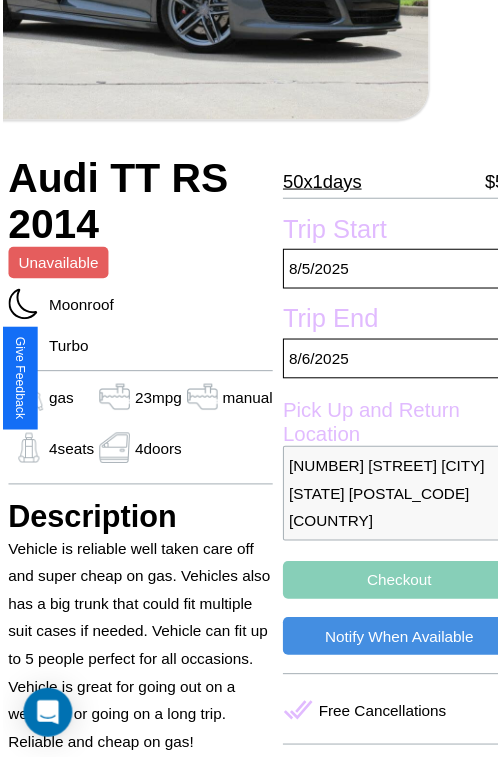 scroll, scrollTop: 180, scrollLeft: 68, axis: both 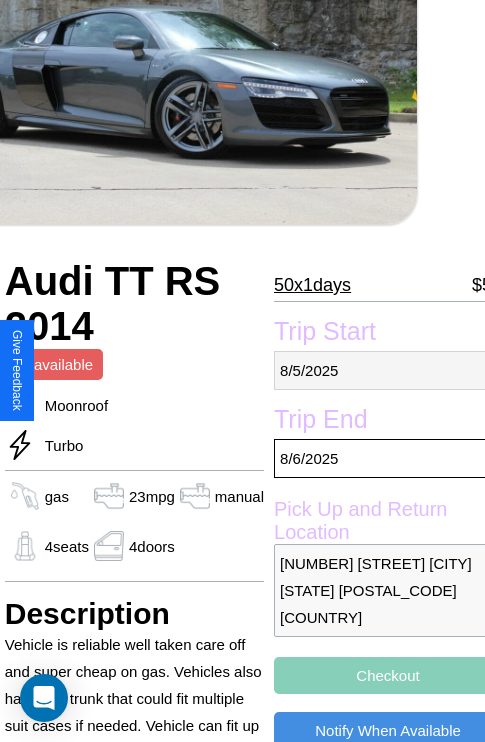 click on "8 / 5 / 2025" at bounding box center [388, 370] 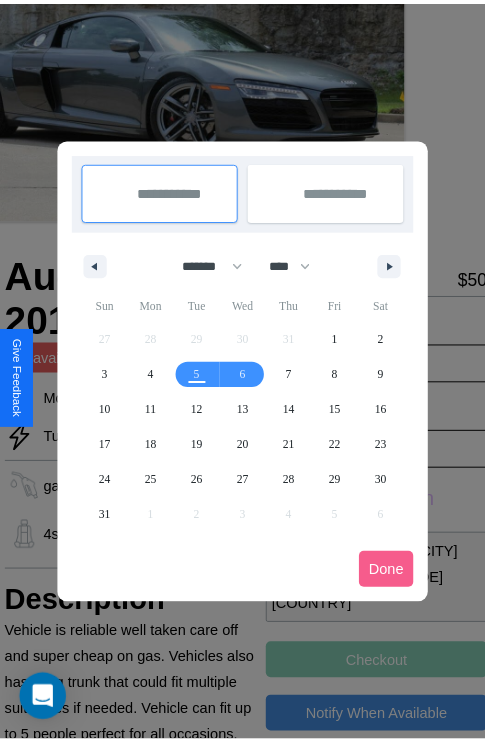 scroll, scrollTop: 0, scrollLeft: 68, axis: horizontal 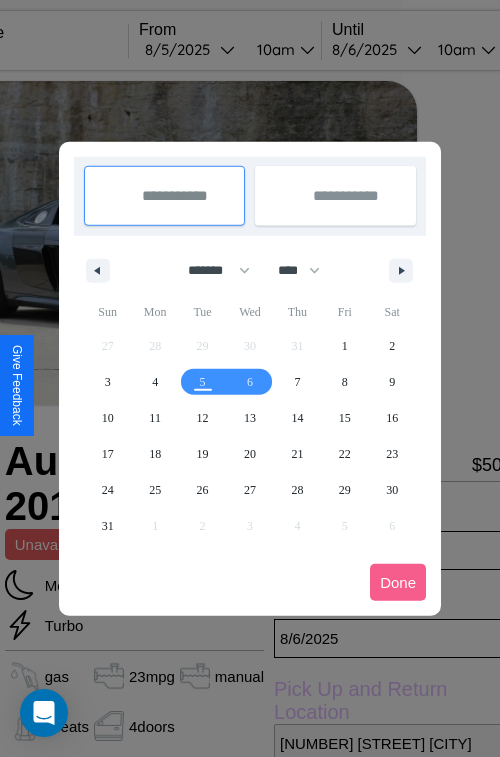 click at bounding box center [250, 378] 